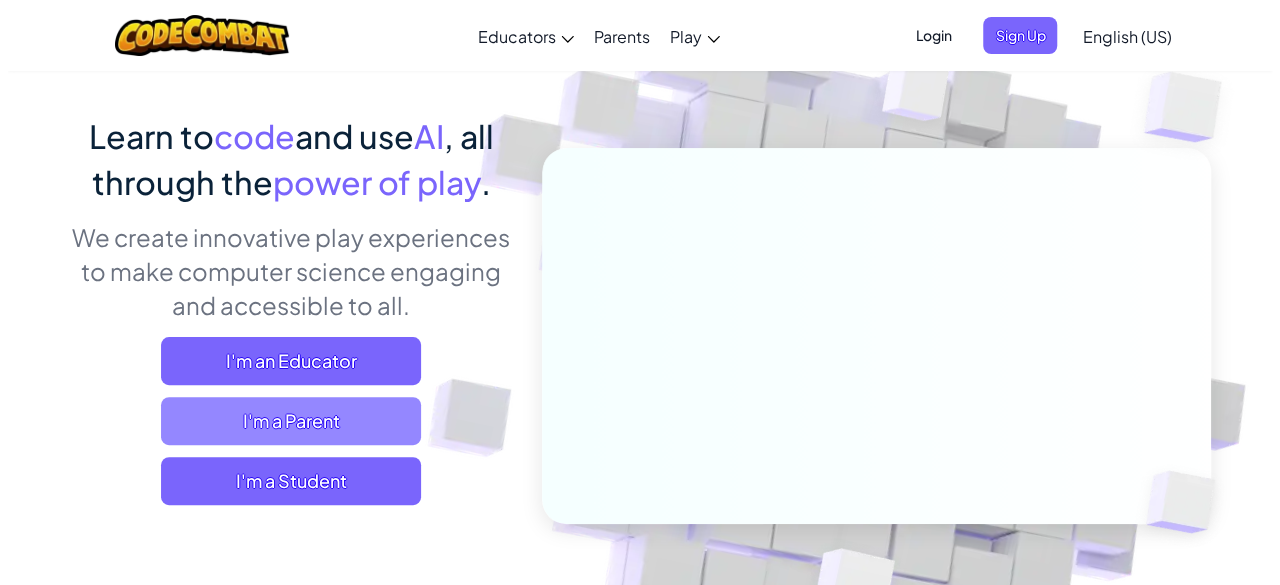 scroll, scrollTop: 130, scrollLeft: 0, axis: vertical 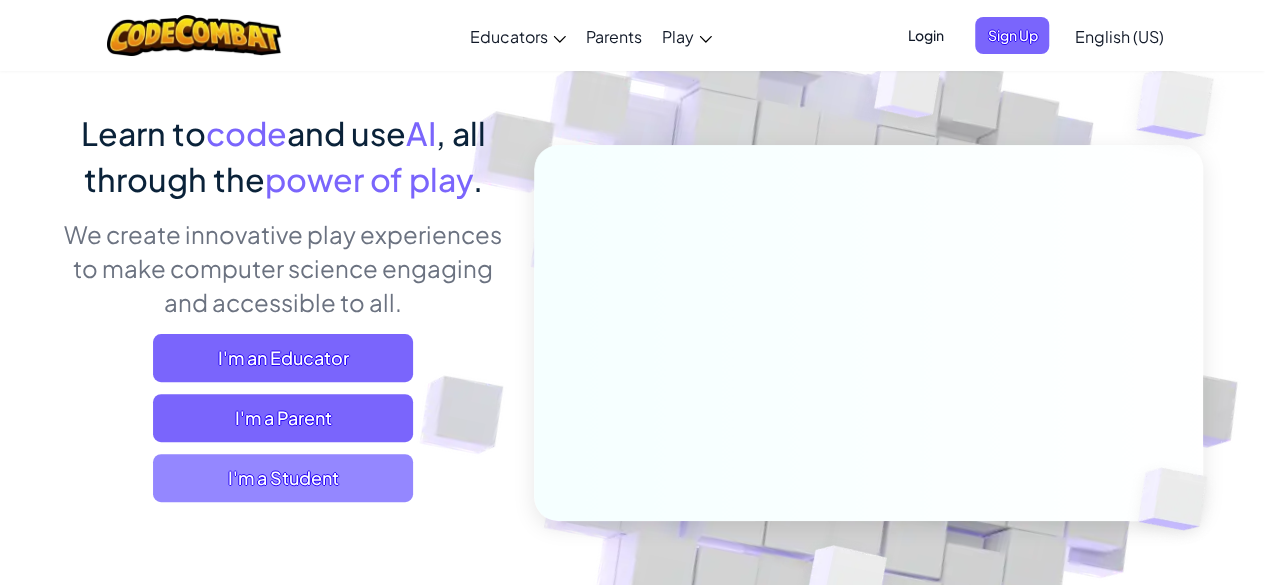 click on "I'm a Student" at bounding box center [283, 478] 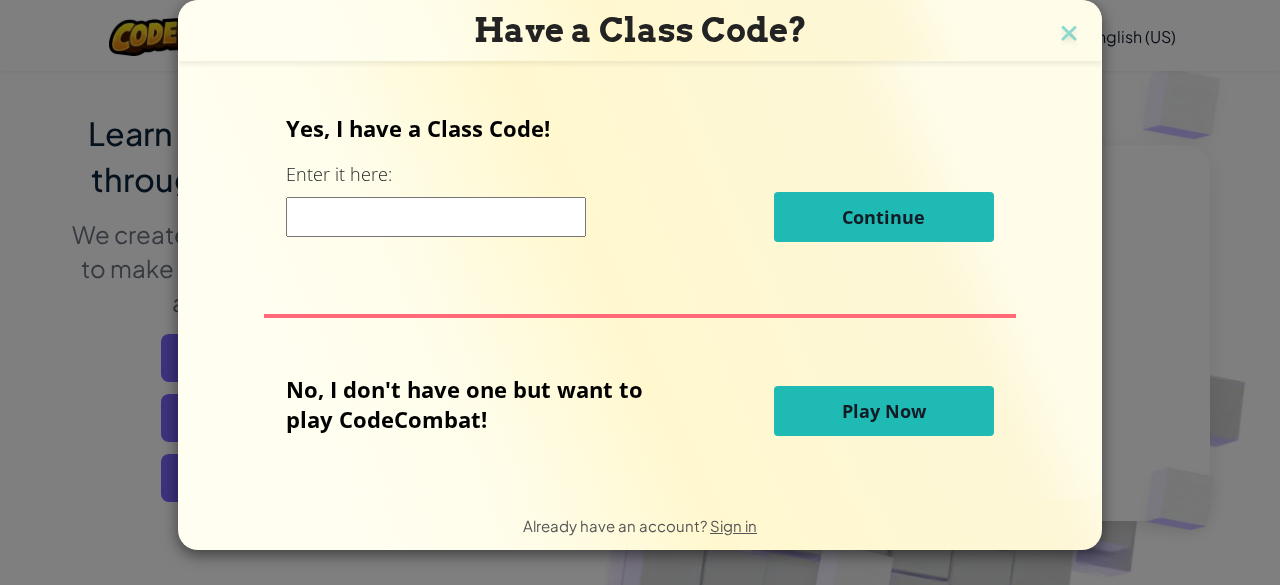click on "Play Now" at bounding box center (884, 411) 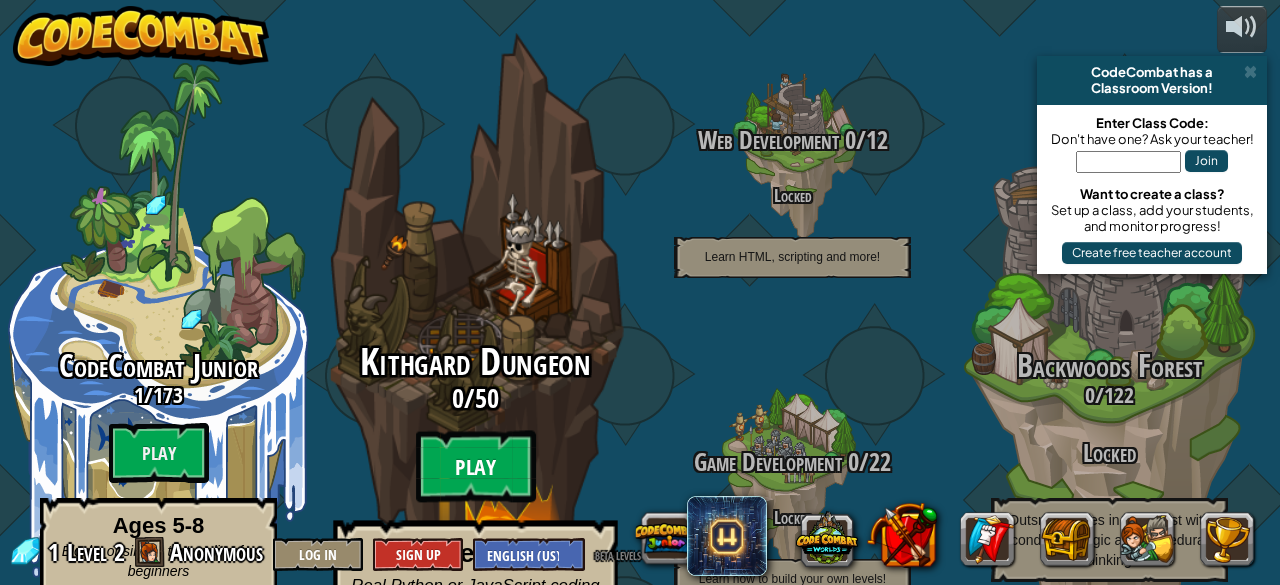 click on "Play" at bounding box center (476, 467) 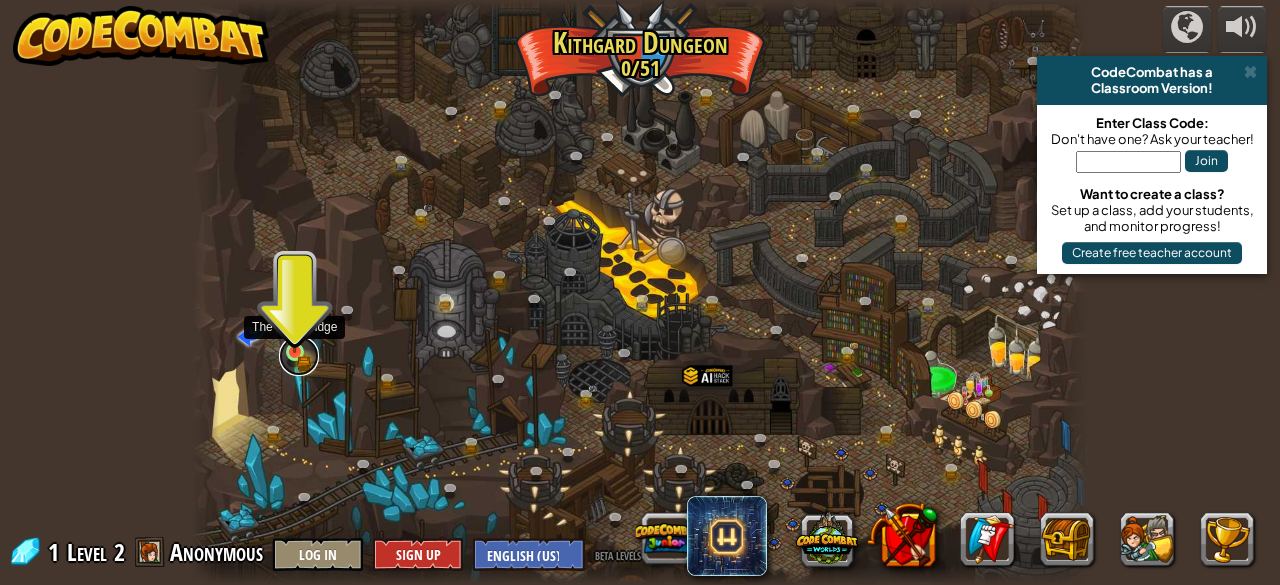 click at bounding box center (299, 356) 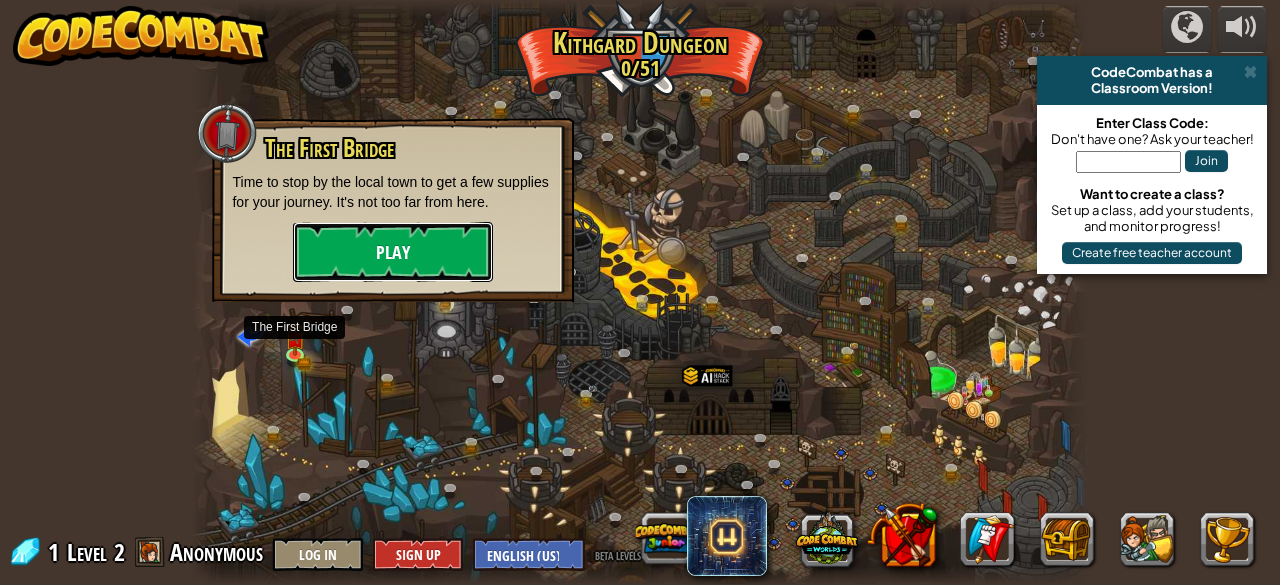 click on "Play" at bounding box center [393, 252] 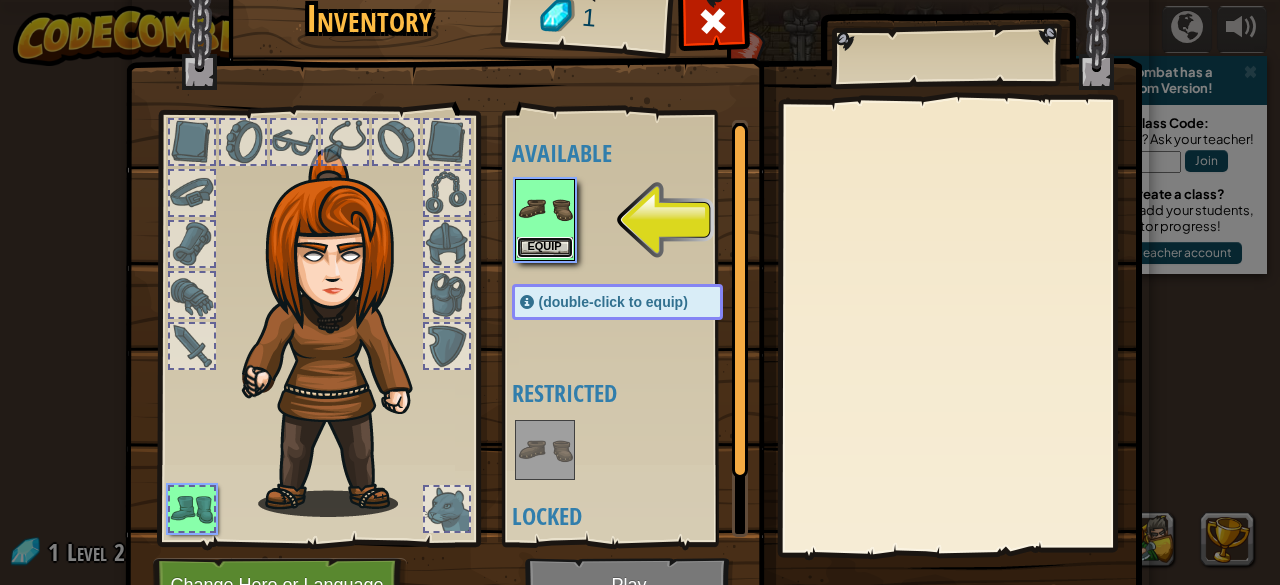 click on "Equip" at bounding box center [545, 247] 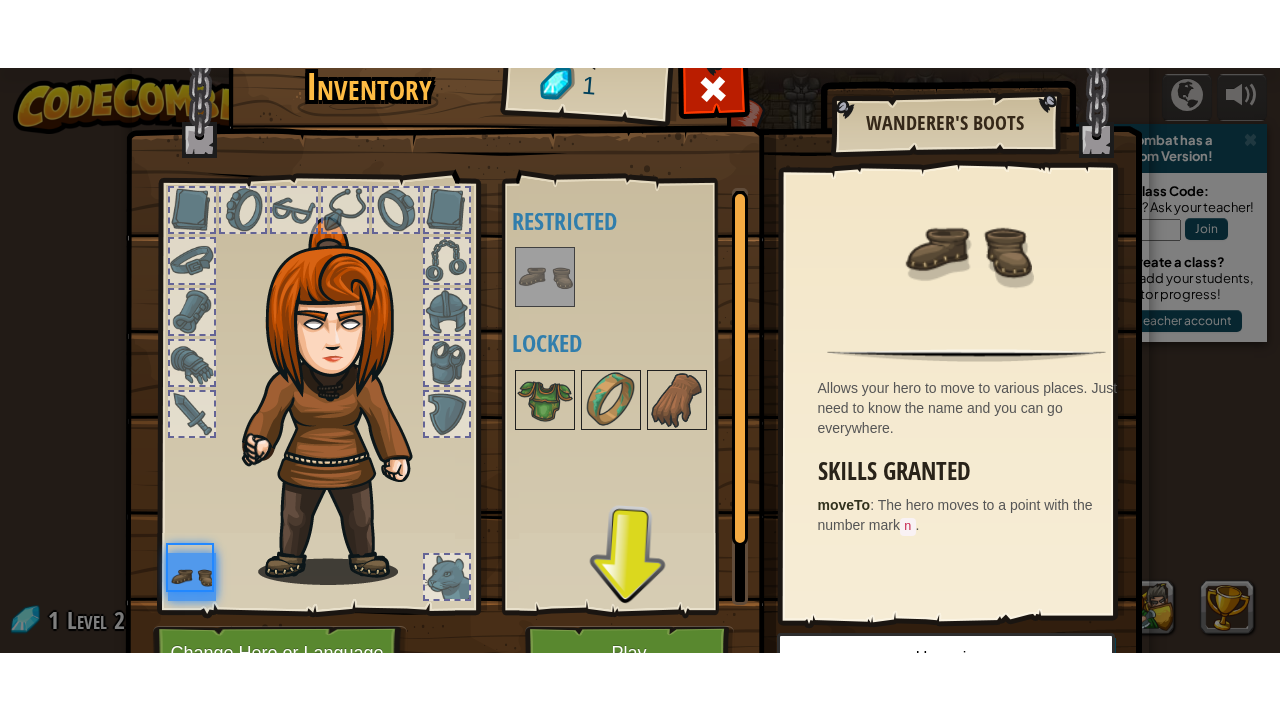 scroll, scrollTop: 104, scrollLeft: 0, axis: vertical 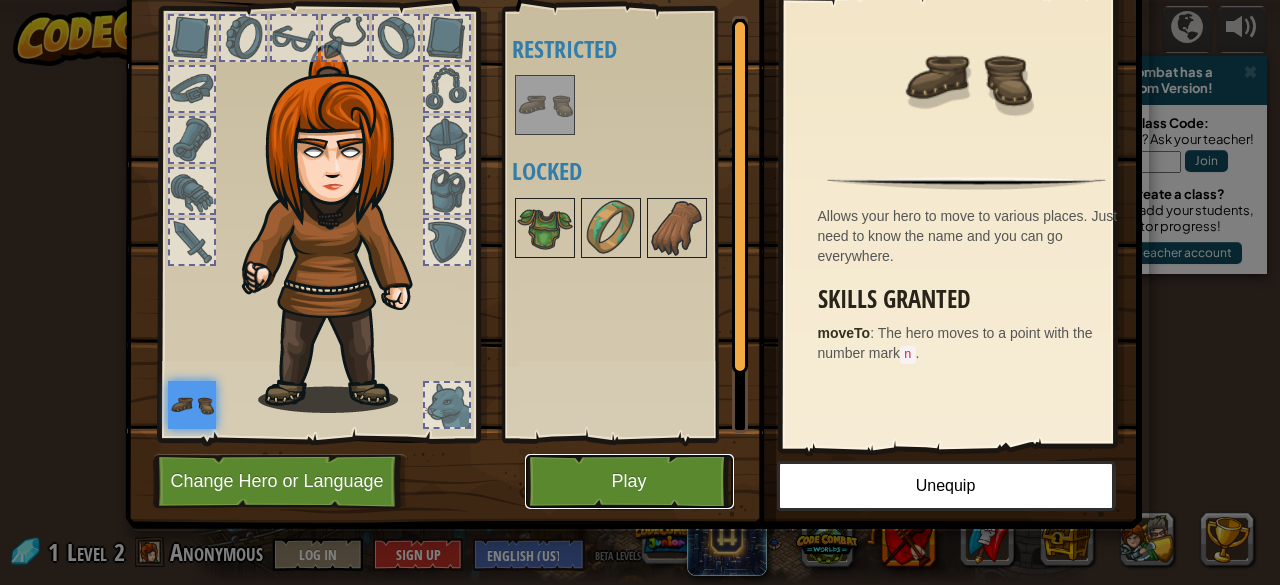 click on "Play" at bounding box center (629, 481) 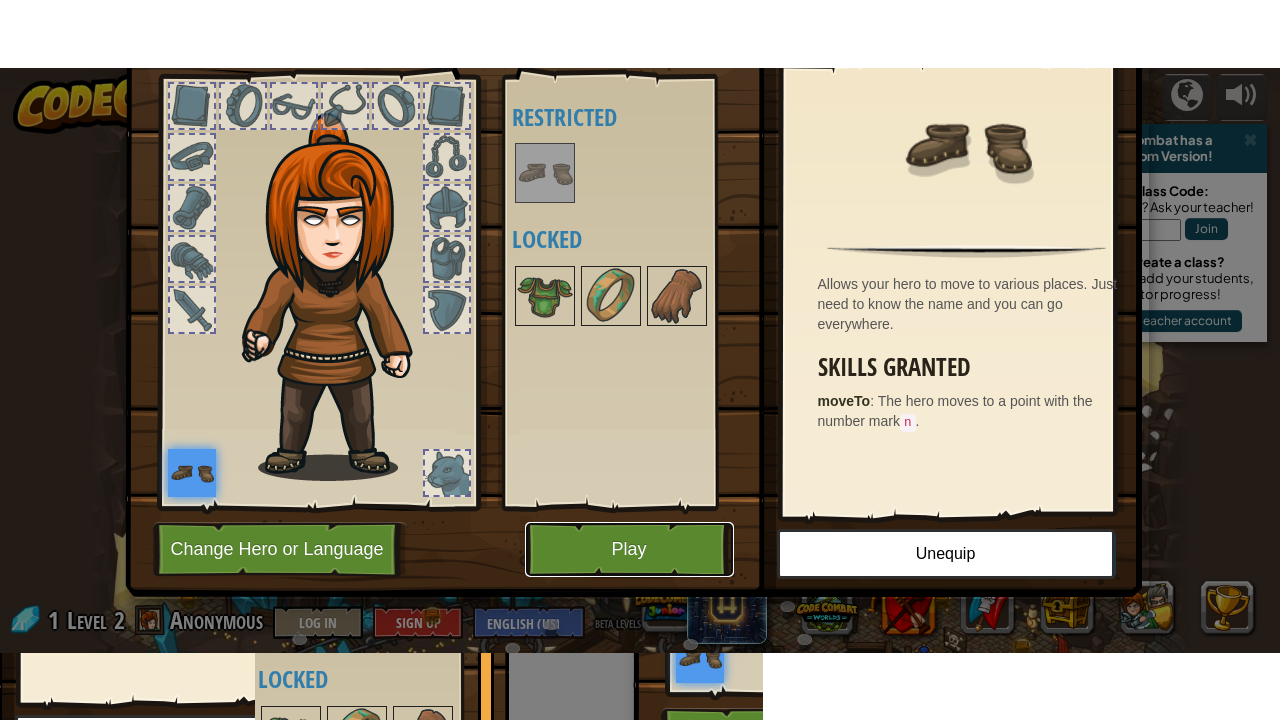 scroll, scrollTop: 0, scrollLeft: 0, axis: both 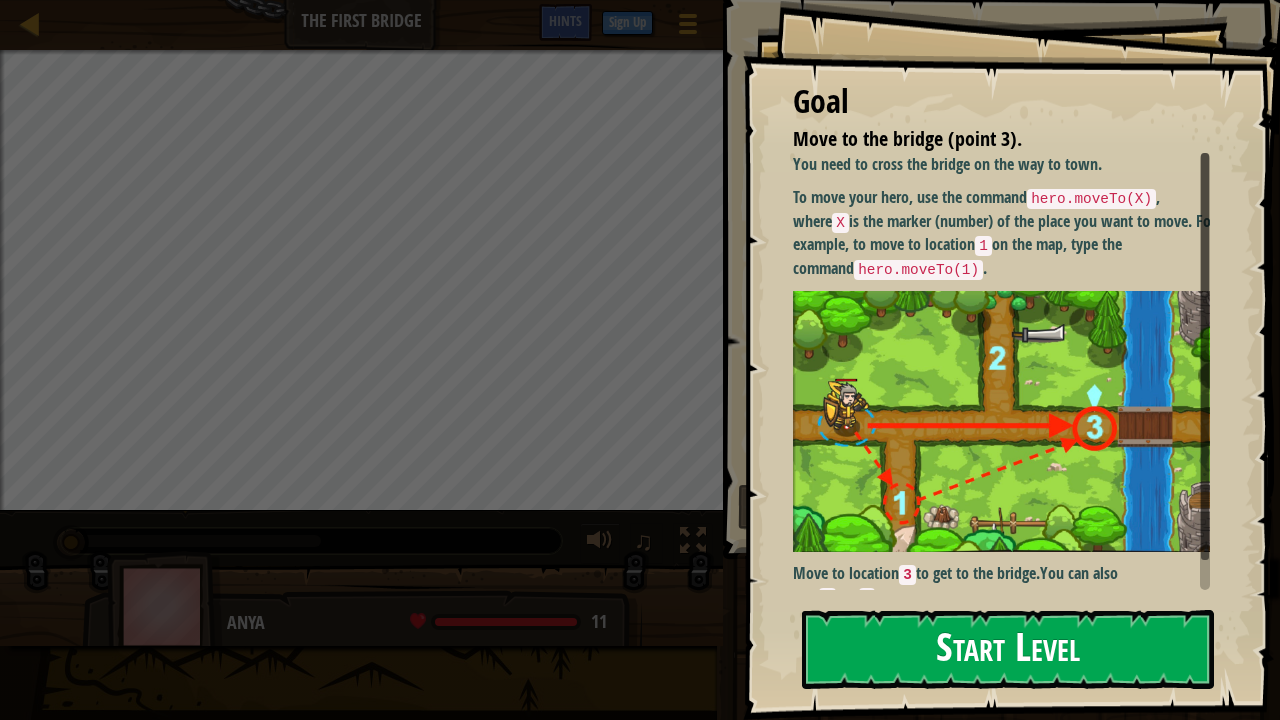 click on "Start Level" at bounding box center [1008, 649] 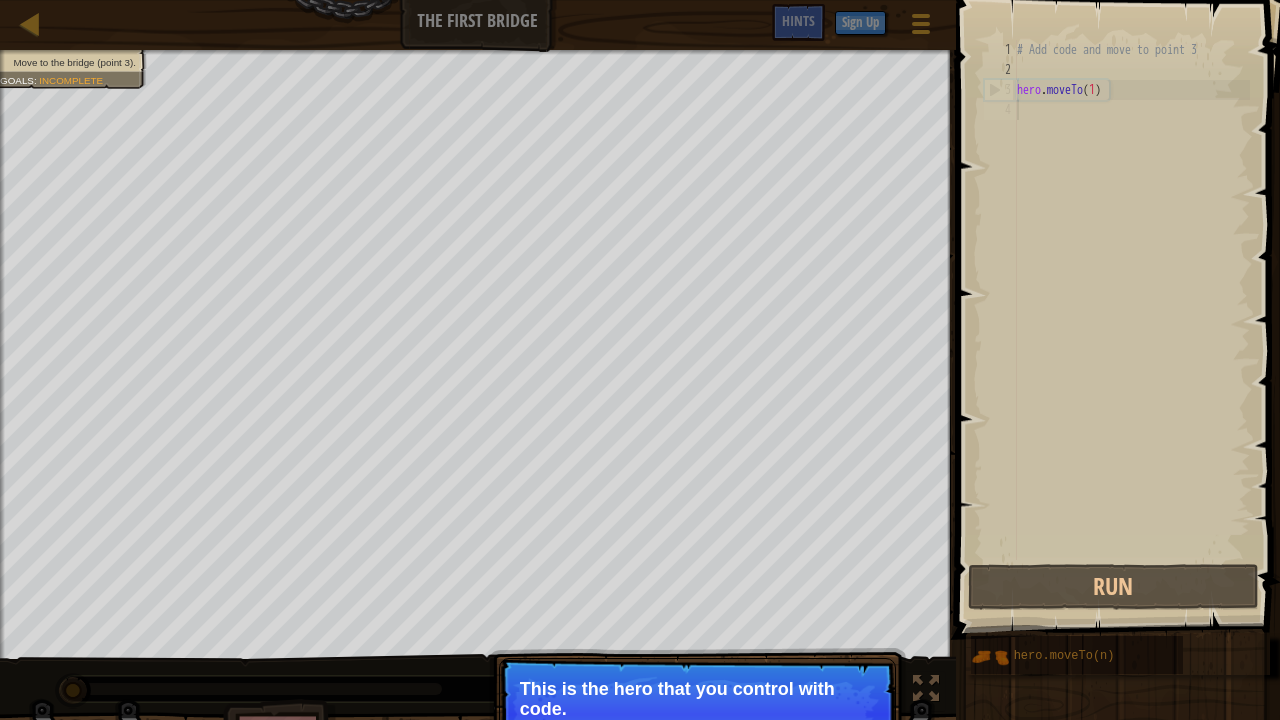 click on "Continue  This is the hero that you control with code." at bounding box center [697, 714] 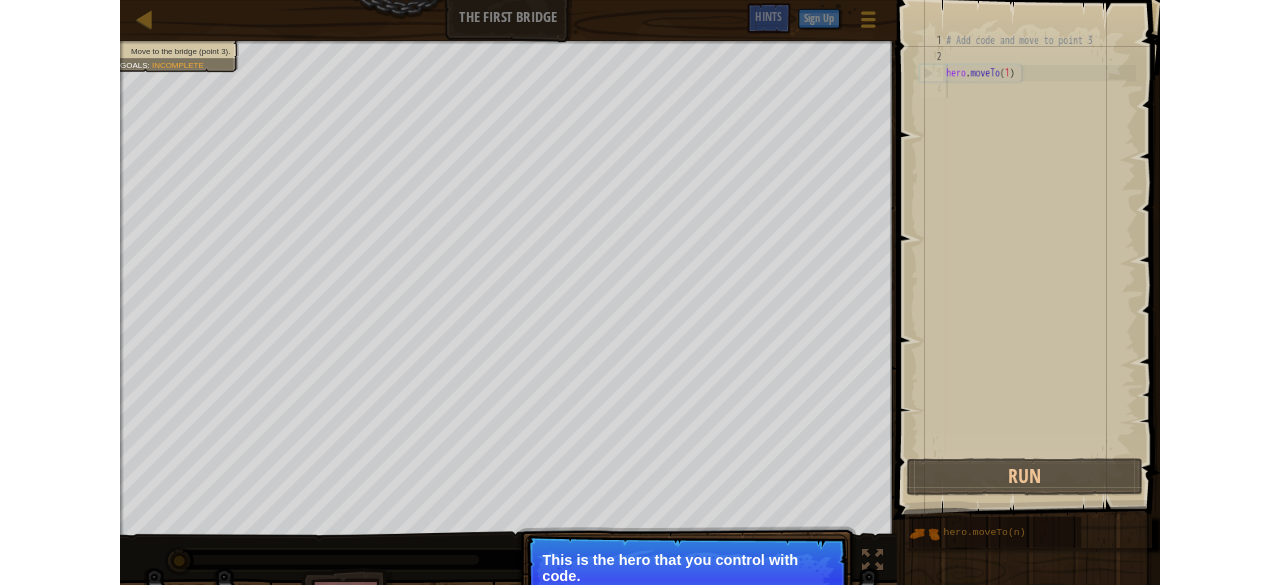 scroll, scrollTop: 9, scrollLeft: 0, axis: vertical 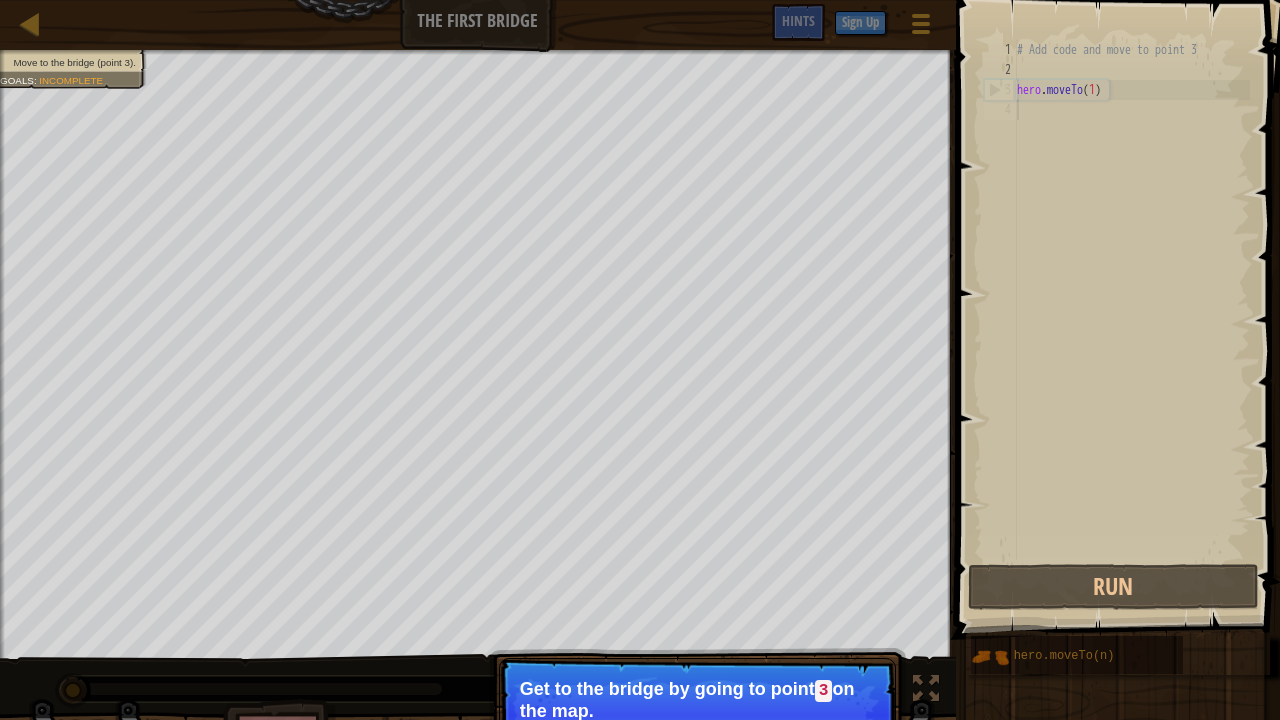 click on "Get to the bridge by going to point  3 on the map." at bounding box center [697, 700] 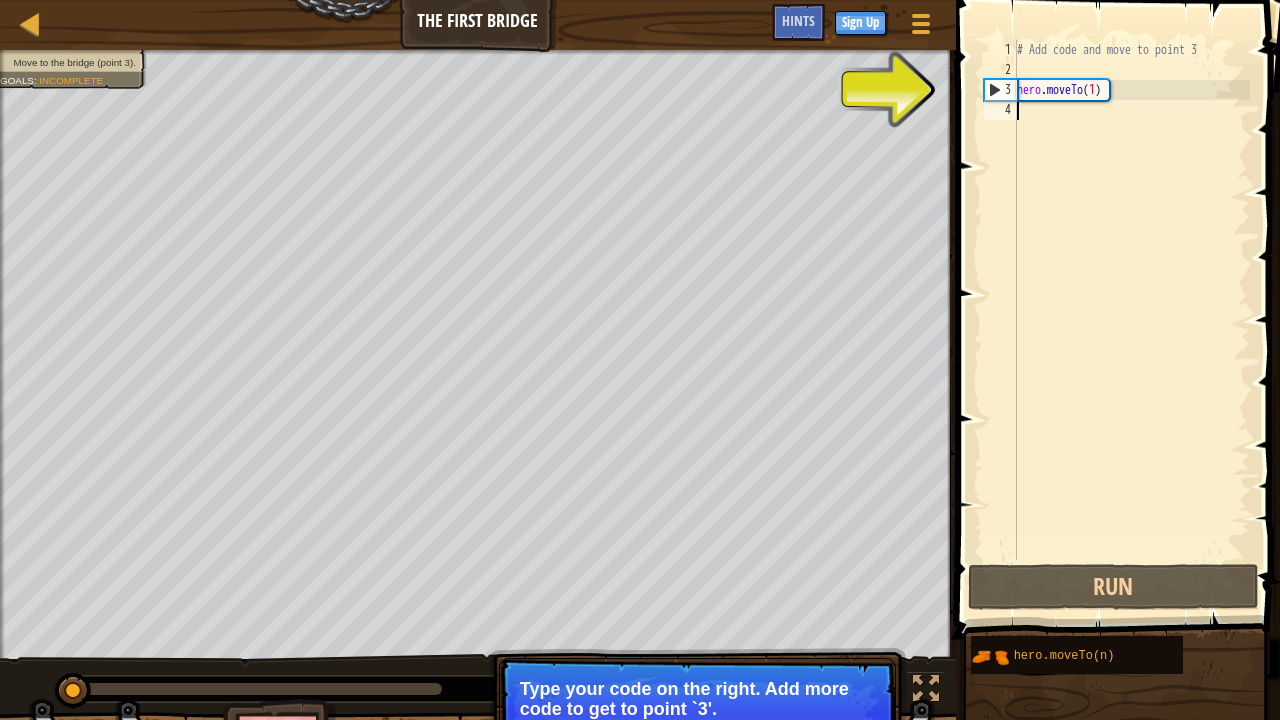 click on "Continue  Type your code on the right. Add more code to get to point `3'." at bounding box center (697, 714) 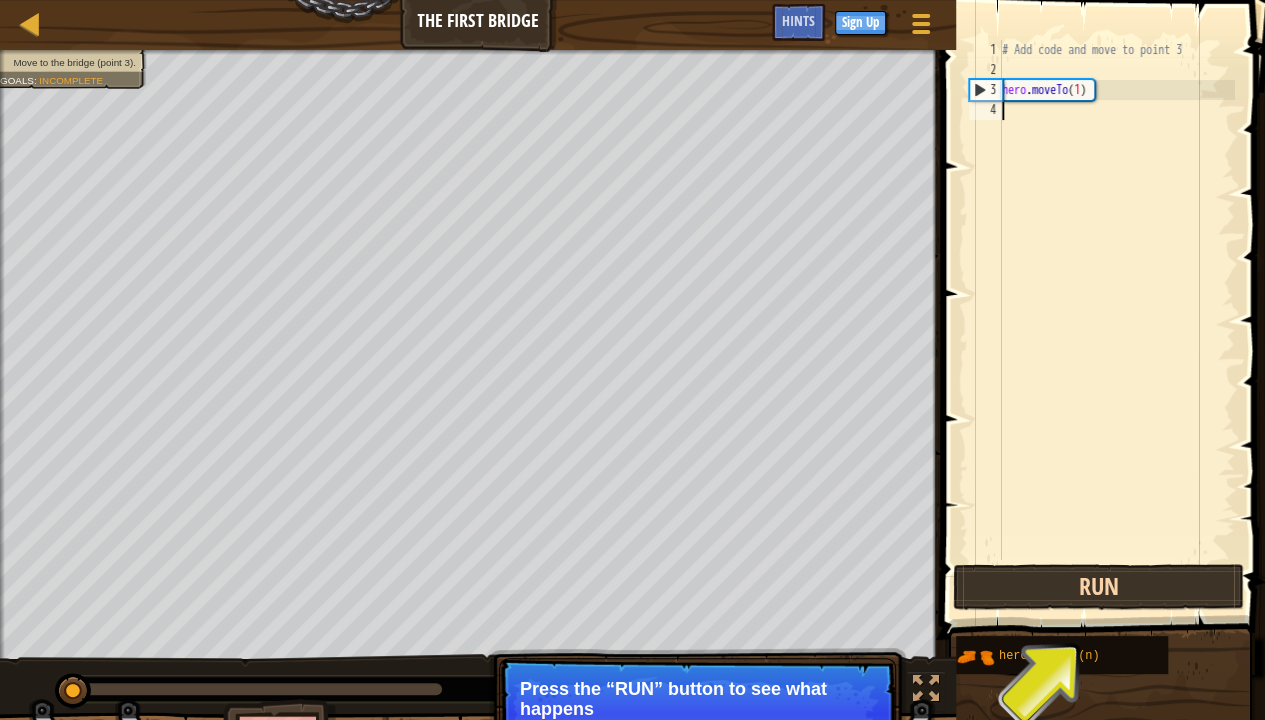 drag, startPoint x: 744, startPoint y: 675, endPoint x: 1160, endPoint y: 600, distance: 422.70676 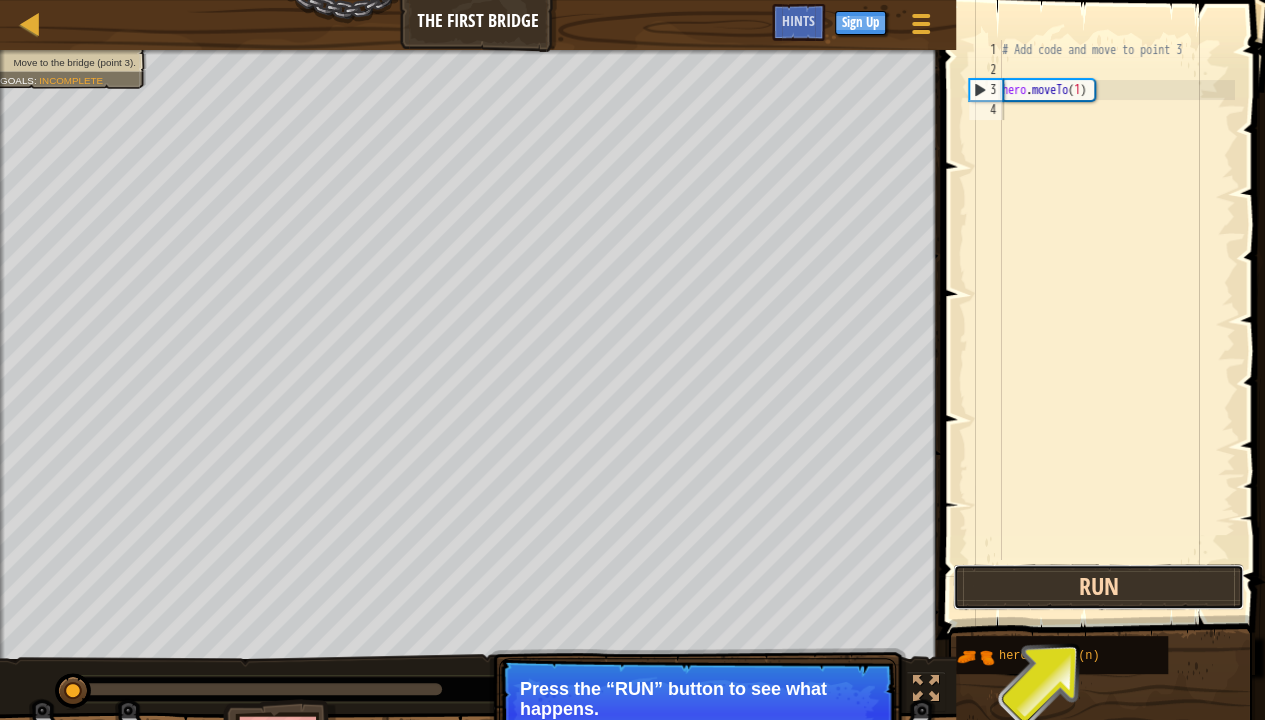 click on "Run" at bounding box center (1098, 587) 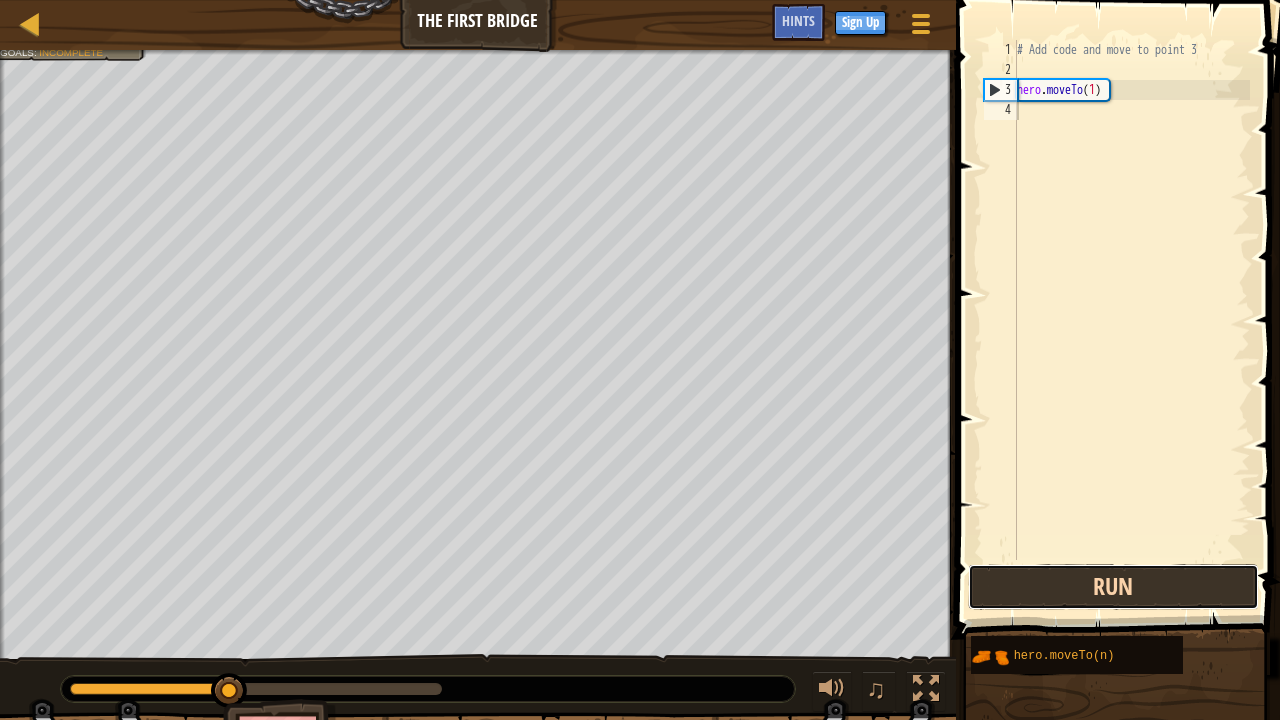 click on "Run" at bounding box center [1113, 587] 